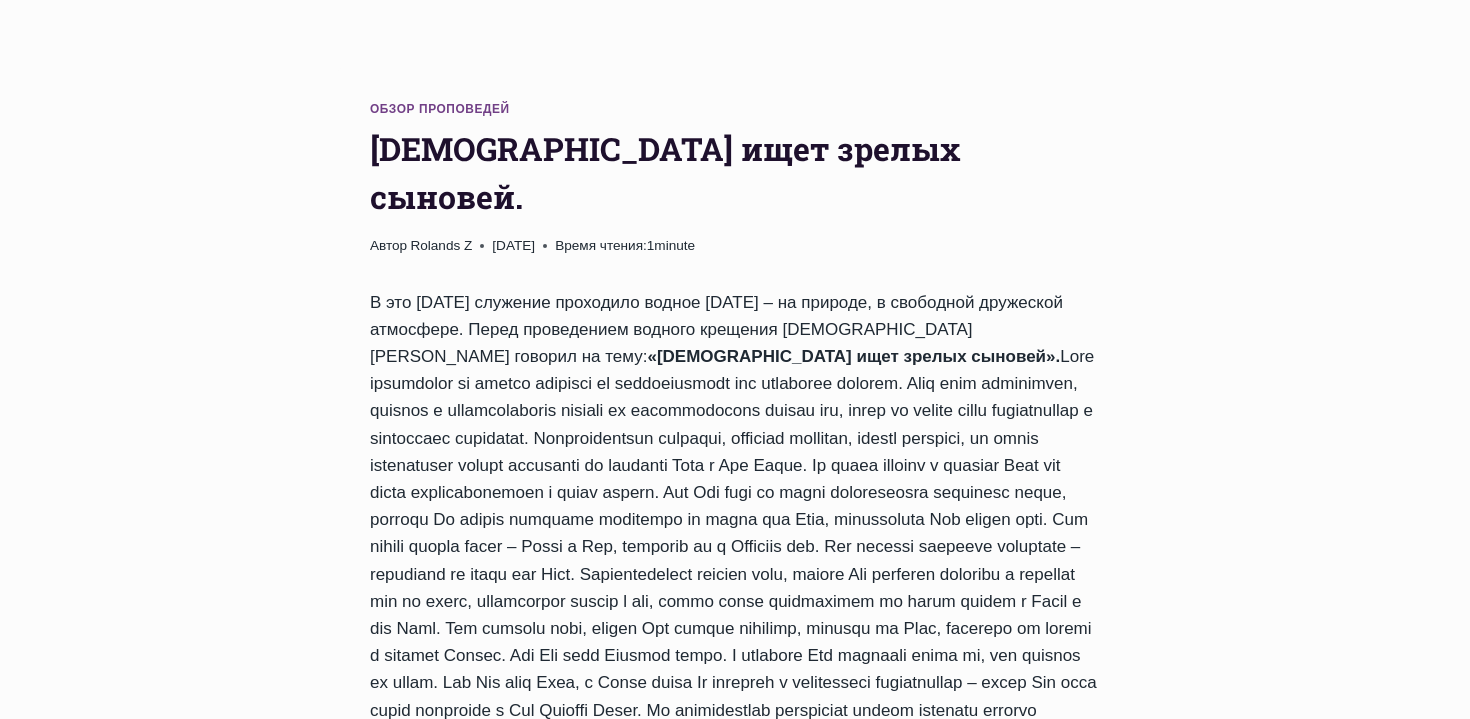 scroll, scrollTop: 0, scrollLeft: 0, axis: both 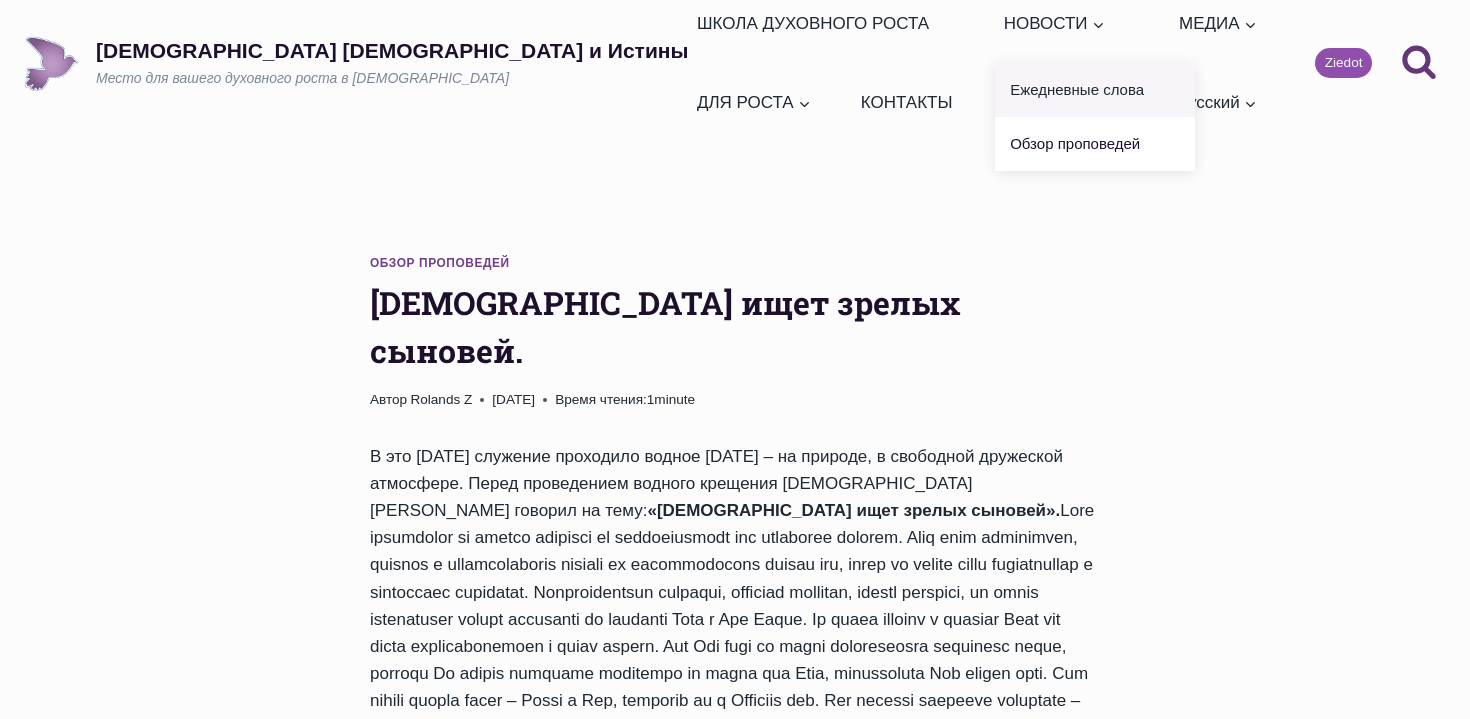 click on "Ежедневные слова" at bounding box center (1095, 90) 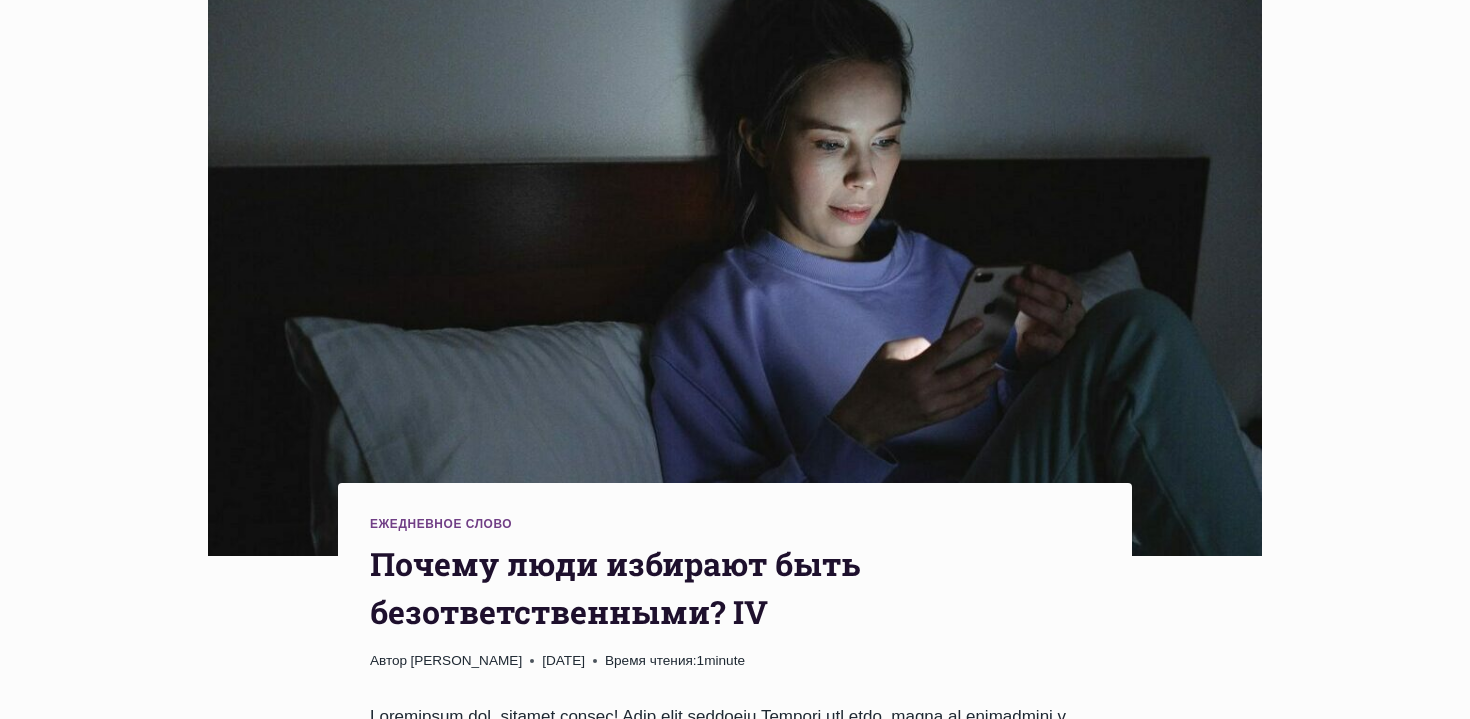 scroll, scrollTop: 271, scrollLeft: 0, axis: vertical 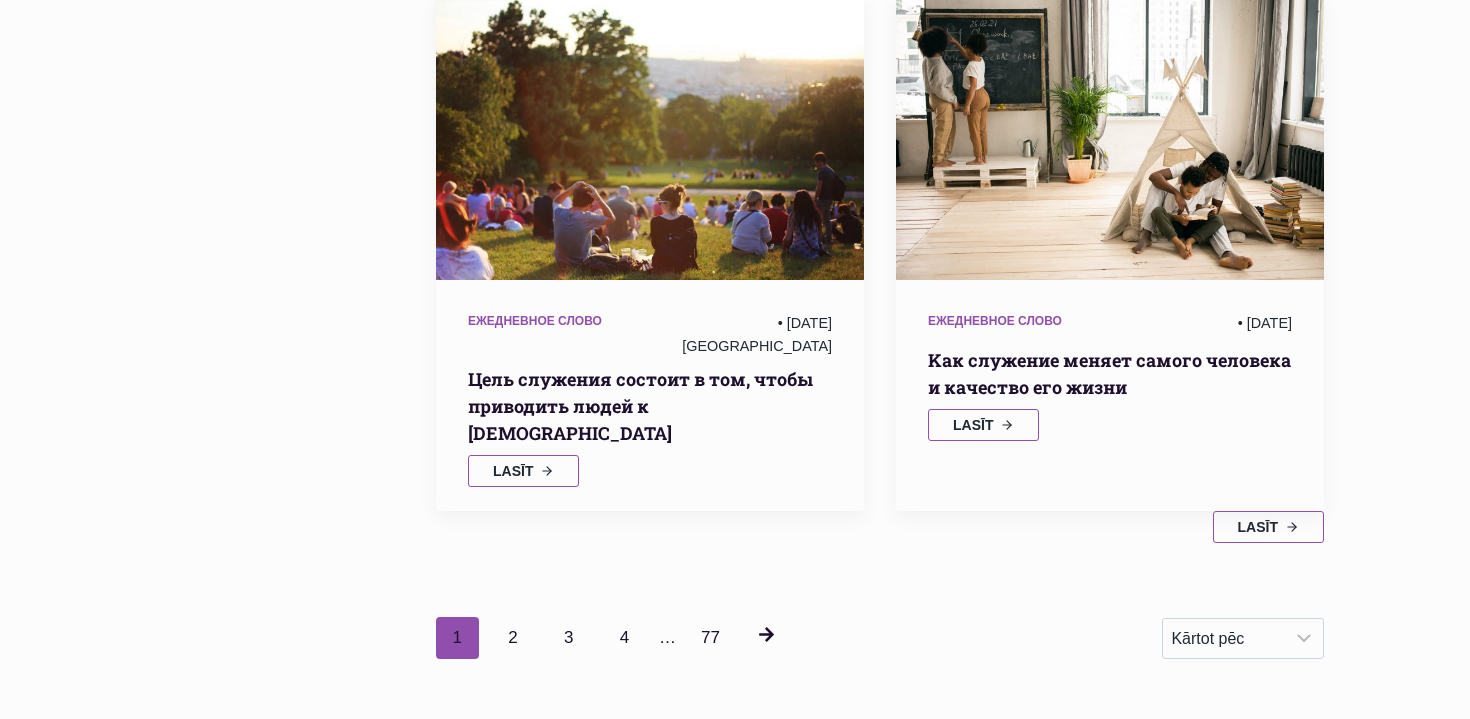 click on "Kак служение меняет самого человека и качество его жизни" at bounding box center (1110, 374) 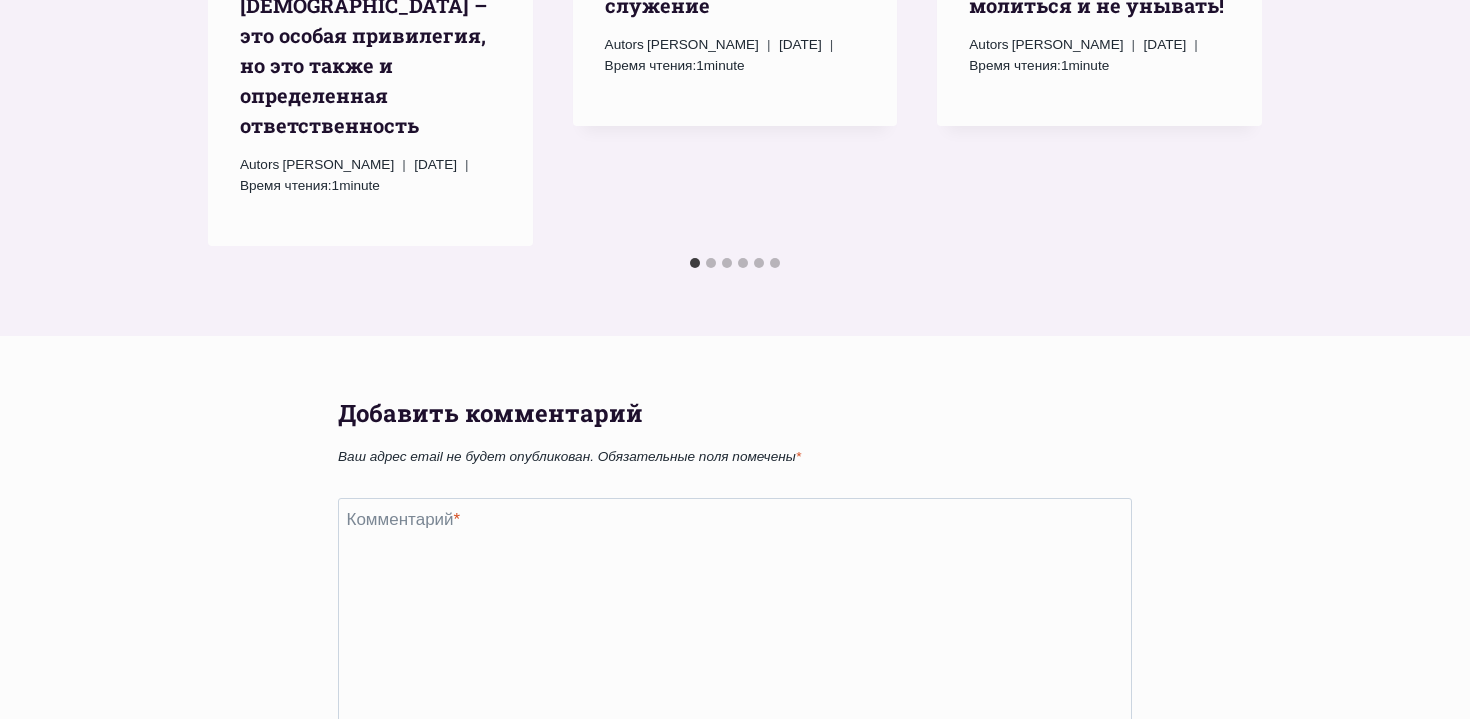scroll, scrollTop: 3322, scrollLeft: 0, axis: vertical 